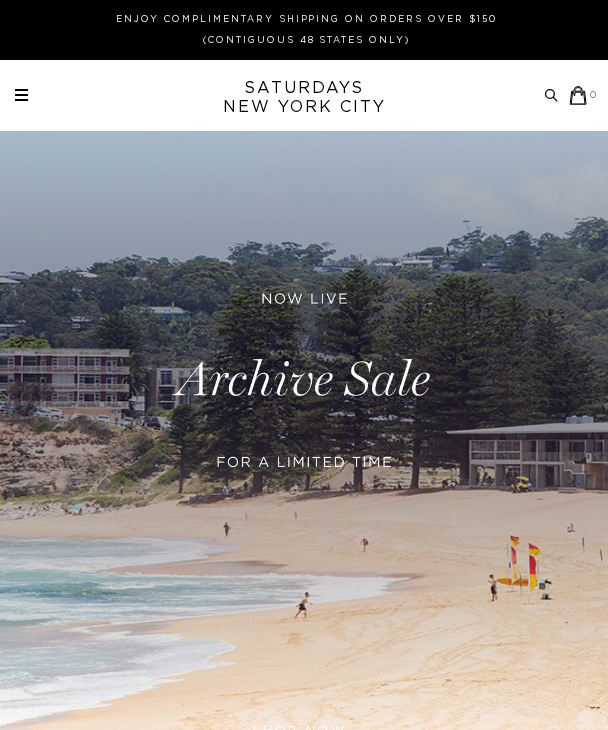 scroll, scrollTop: 0, scrollLeft: 0, axis: both 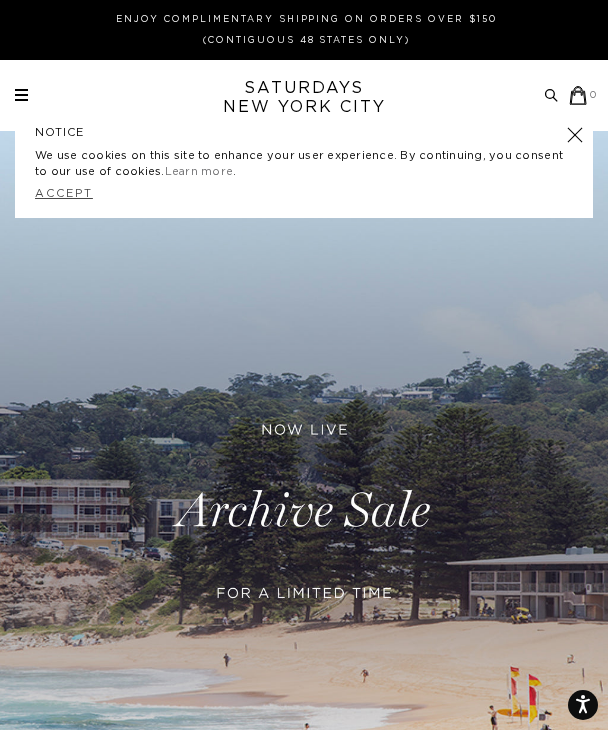 click on "Accept" at bounding box center (64, 193) 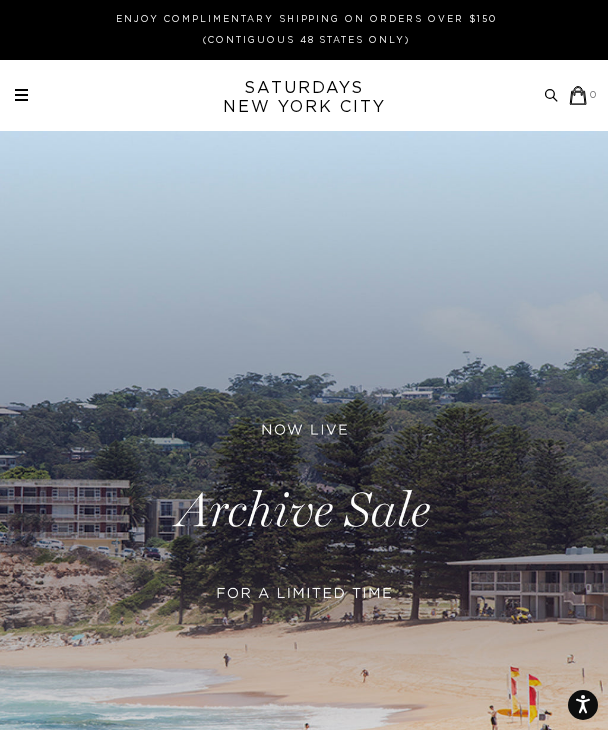 click on "Archive Sale
Men's
Tees
Shirts
Shorts
Swim
Knitwear
Pants
Sweats" at bounding box center (306, 95) 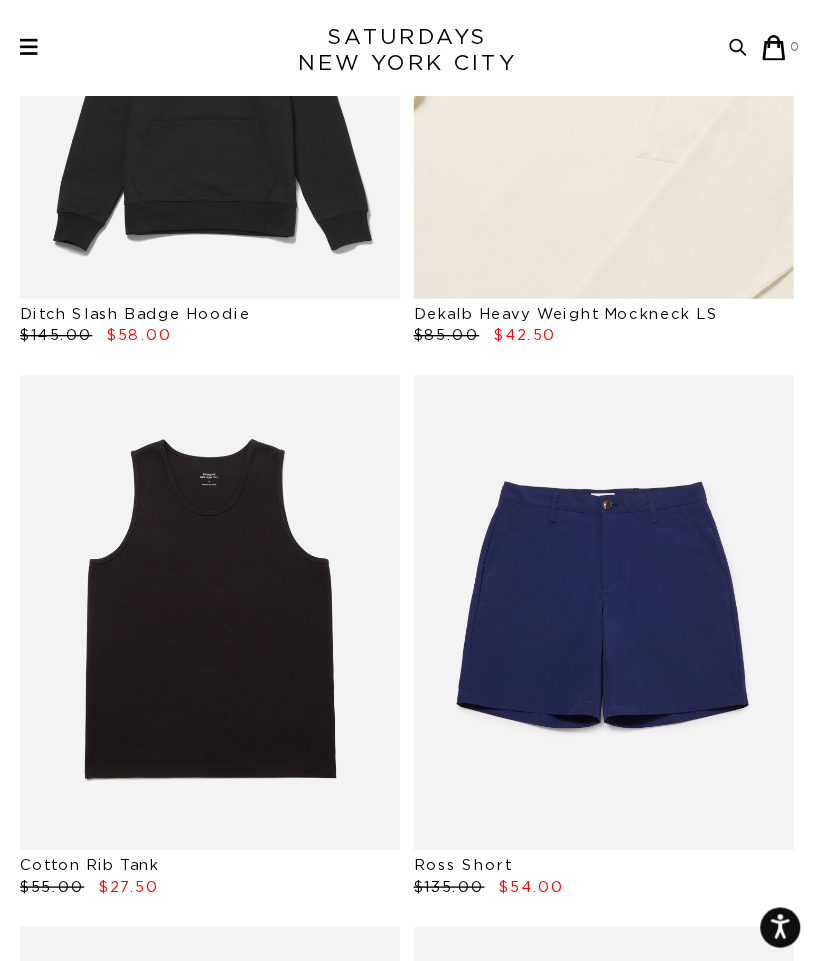 scroll, scrollTop: 0, scrollLeft: 0, axis: both 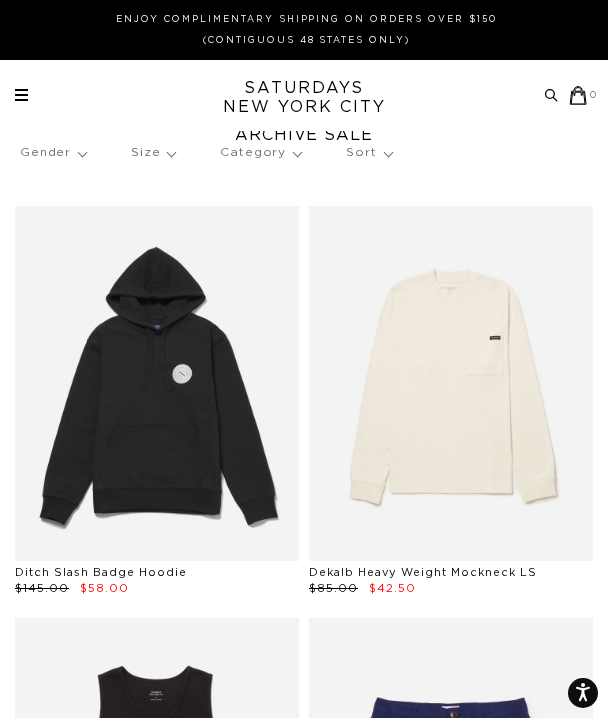click on "Size" at bounding box center (153, 153) 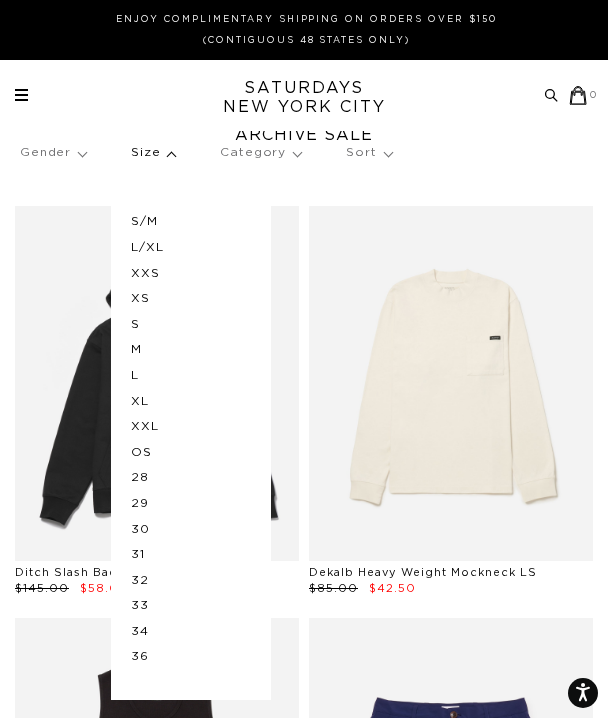click on "S" at bounding box center [191, 325] 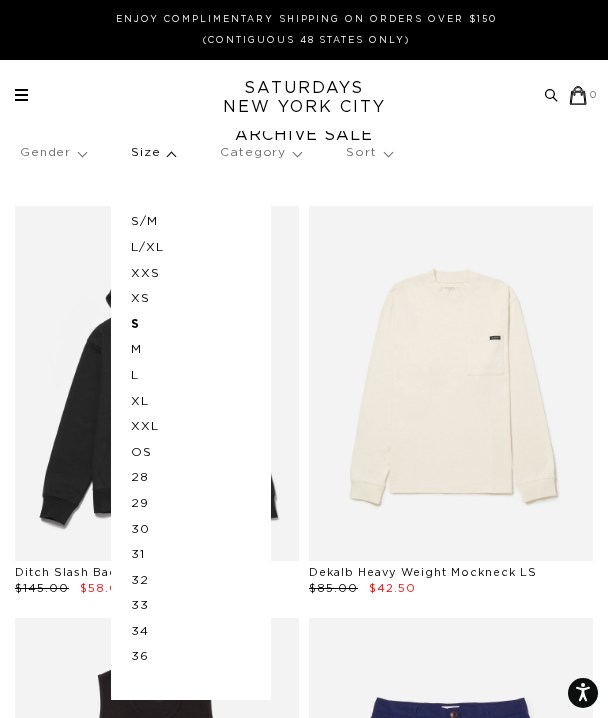 click on "M" at bounding box center (191, 350) 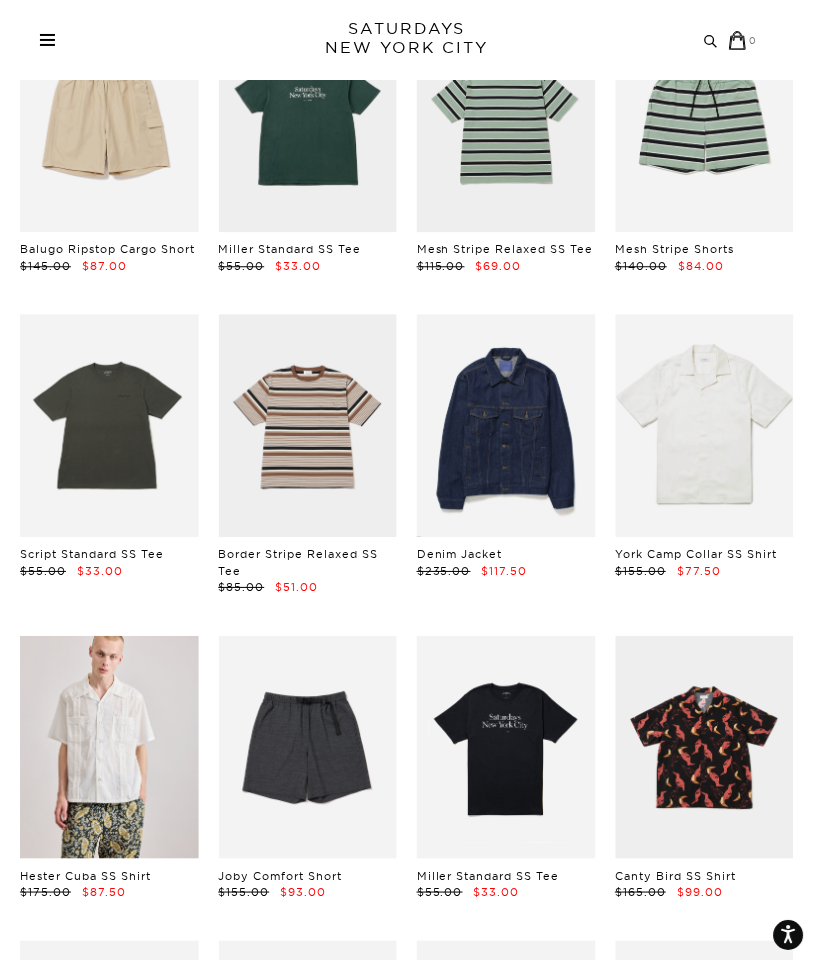 scroll, scrollTop: 1241, scrollLeft: 0, axis: vertical 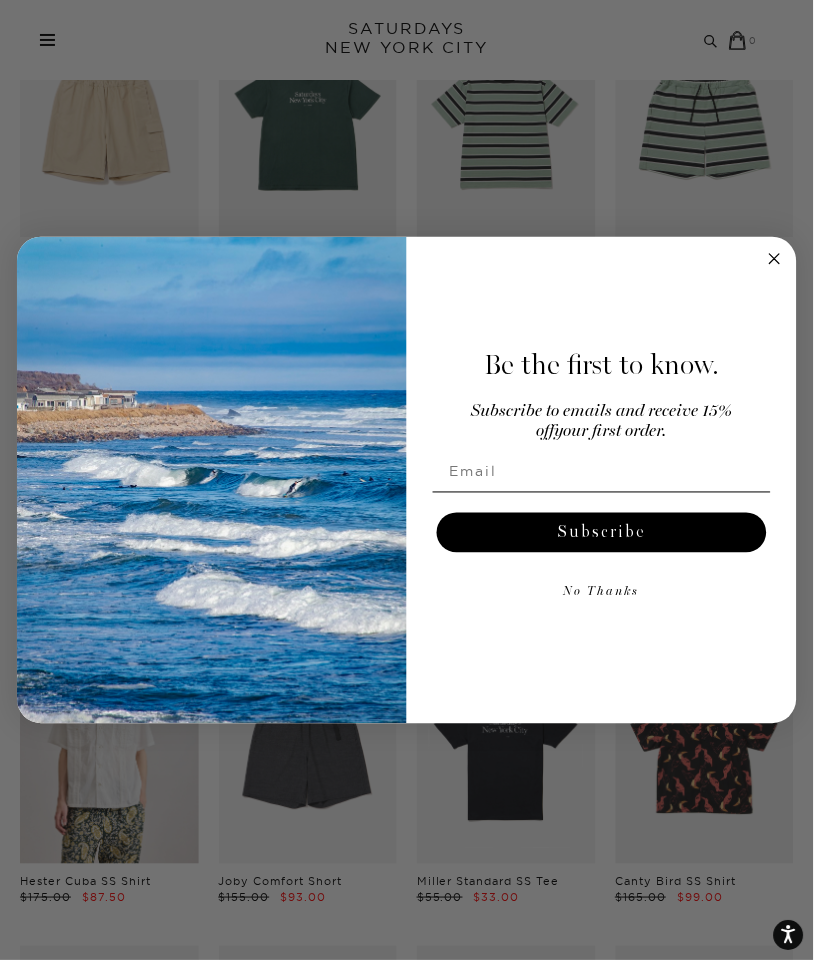 click on "Close dialog Be the first to know. Subscribe to emails and receive 15%
off  your first order. Subscribe No Thanks Submit" at bounding box center [407, 481] 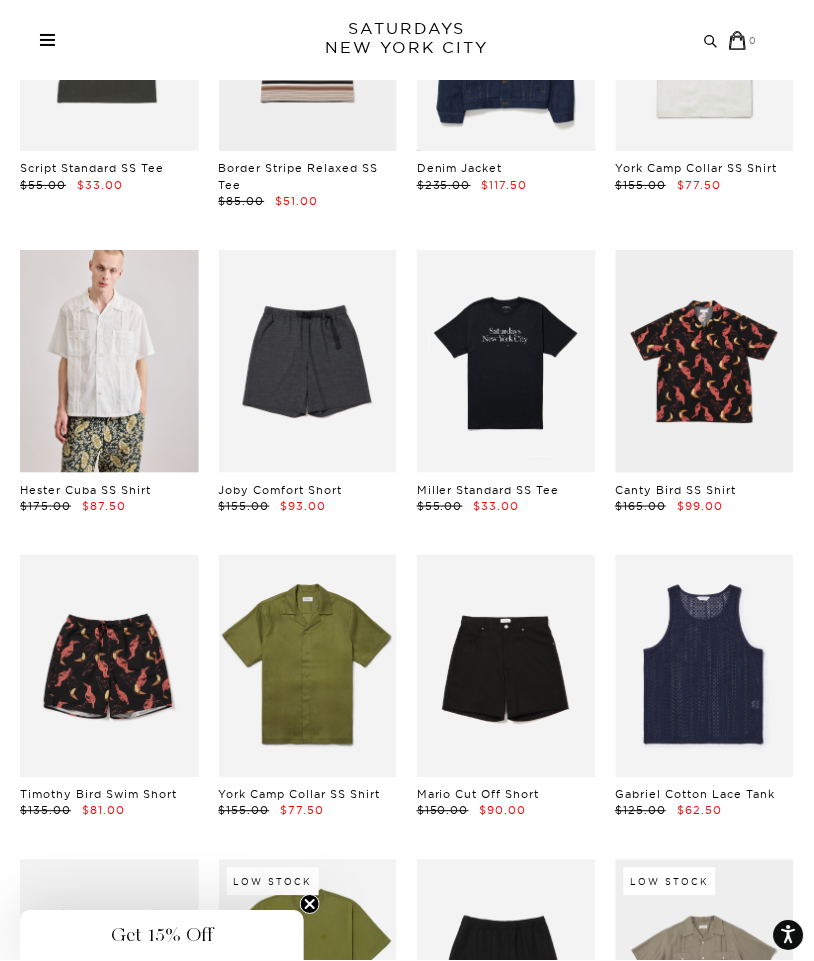 scroll, scrollTop: 1635, scrollLeft: 0, axis: vertical 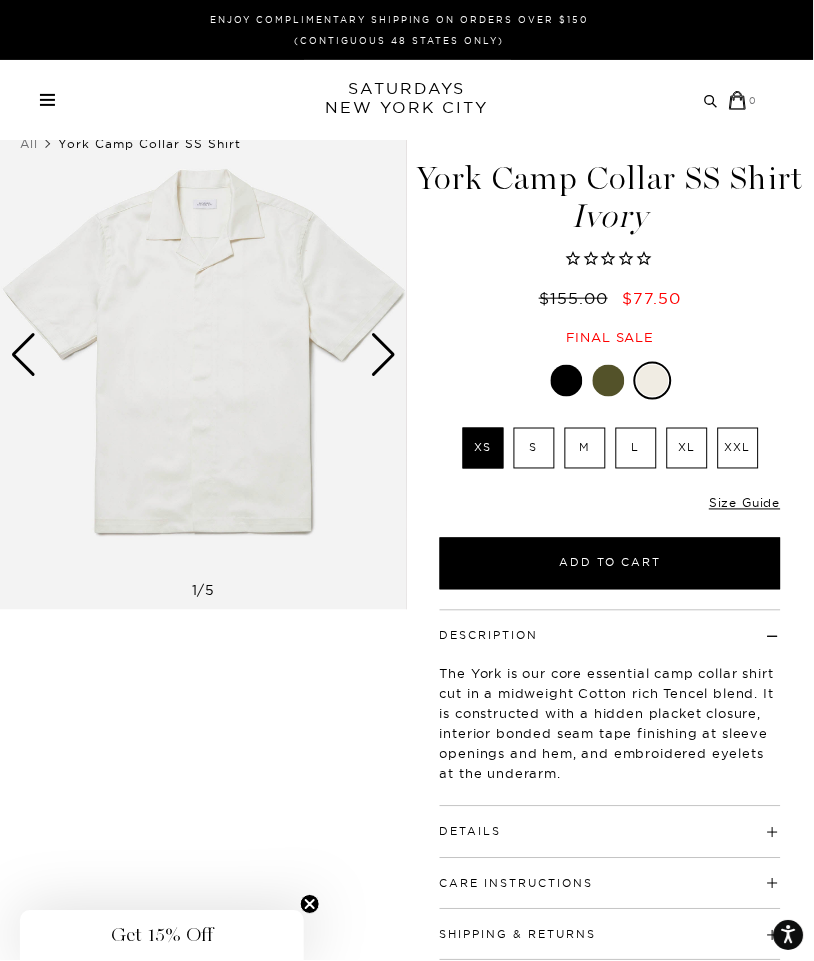 click at bounding box center [383, 355] 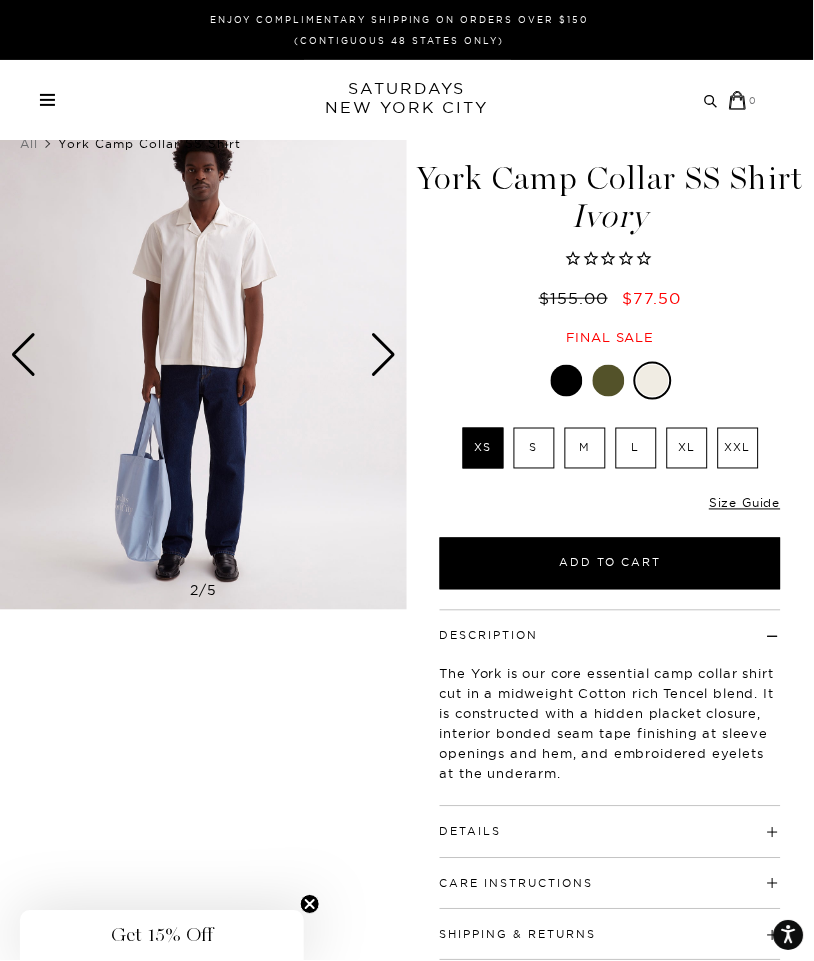 click at bounding box center [383, 355] 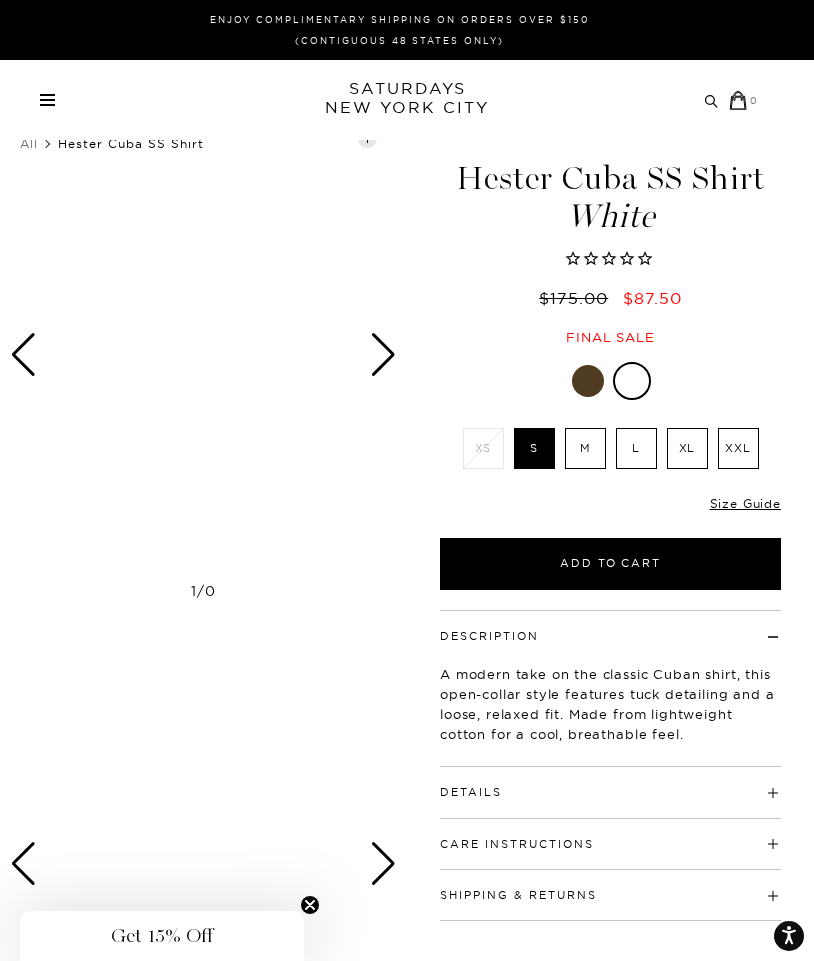 scroll, scrollTop: 0, scrollLeft: 0, axis: both 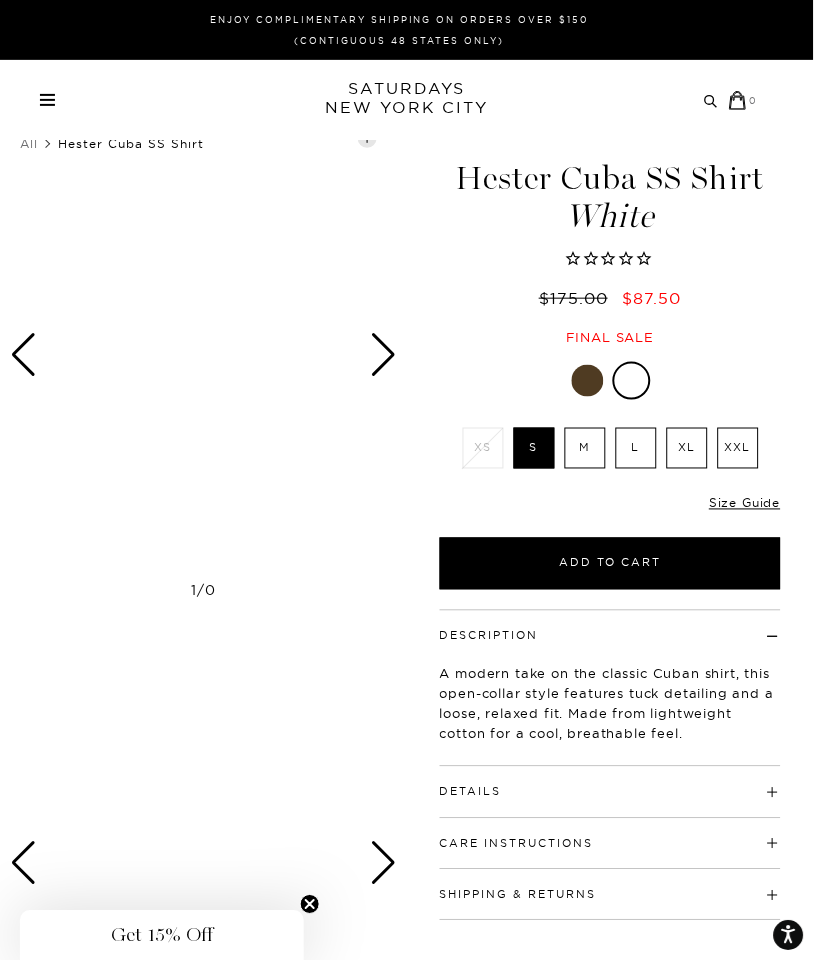 click at bounding box center (383, 355) 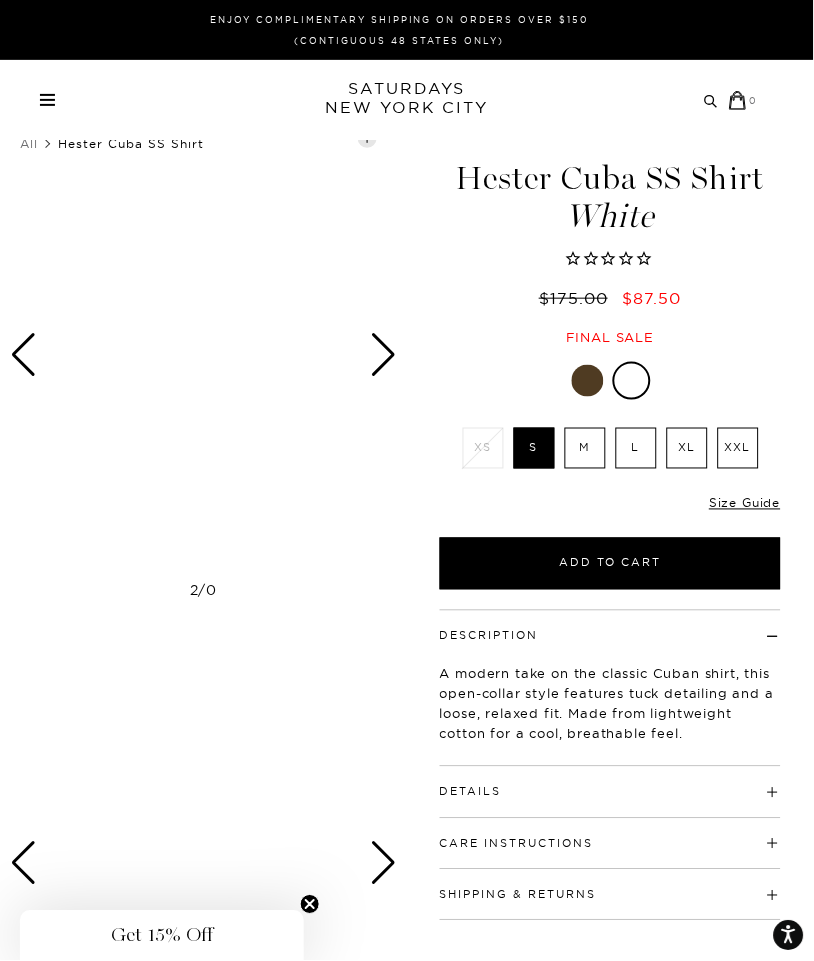 click at bounding box center [383, 355] 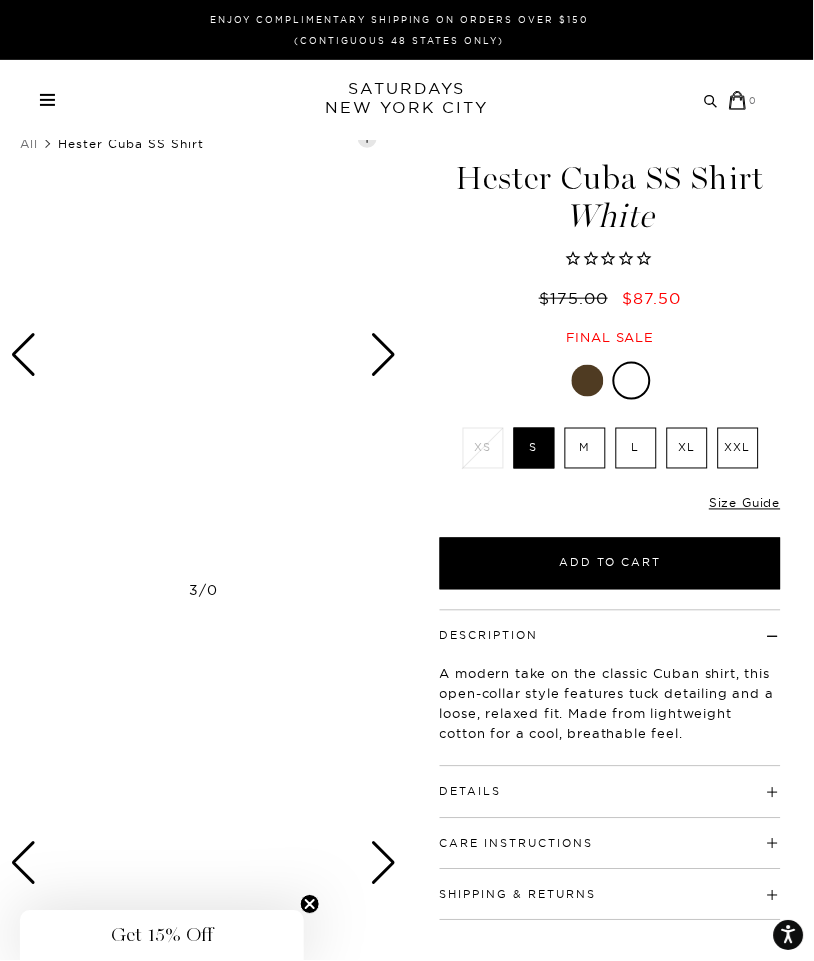 click at bounding box center [383, 355] 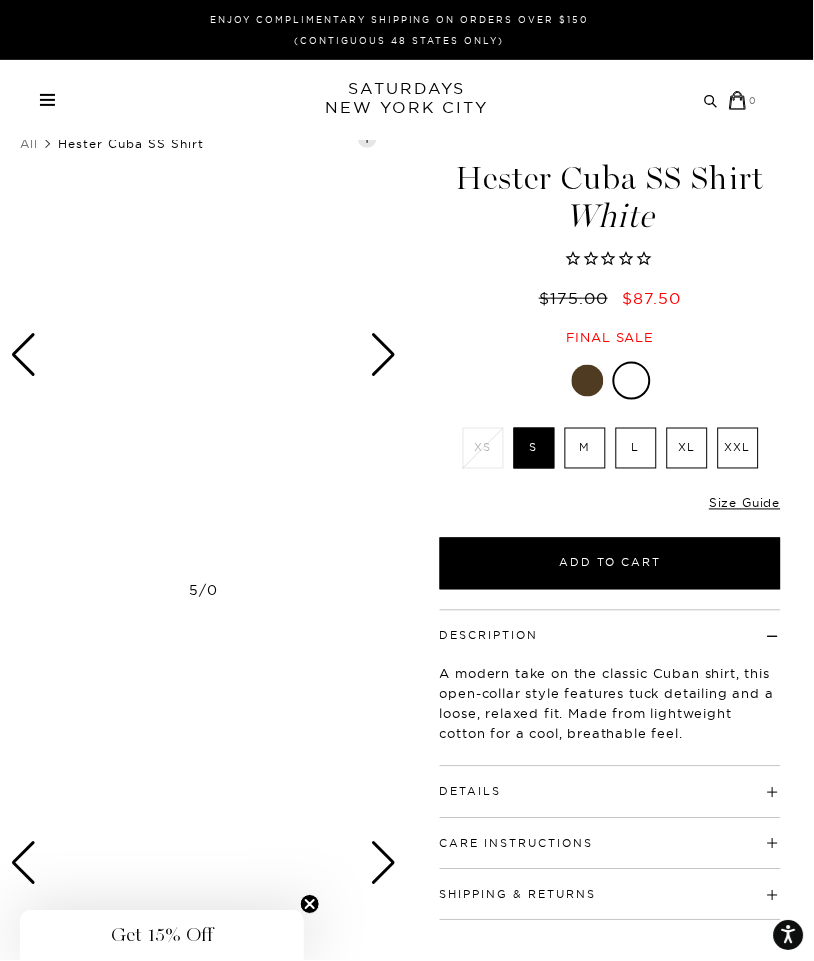 click on "Details" at bounding box center [610, 783] 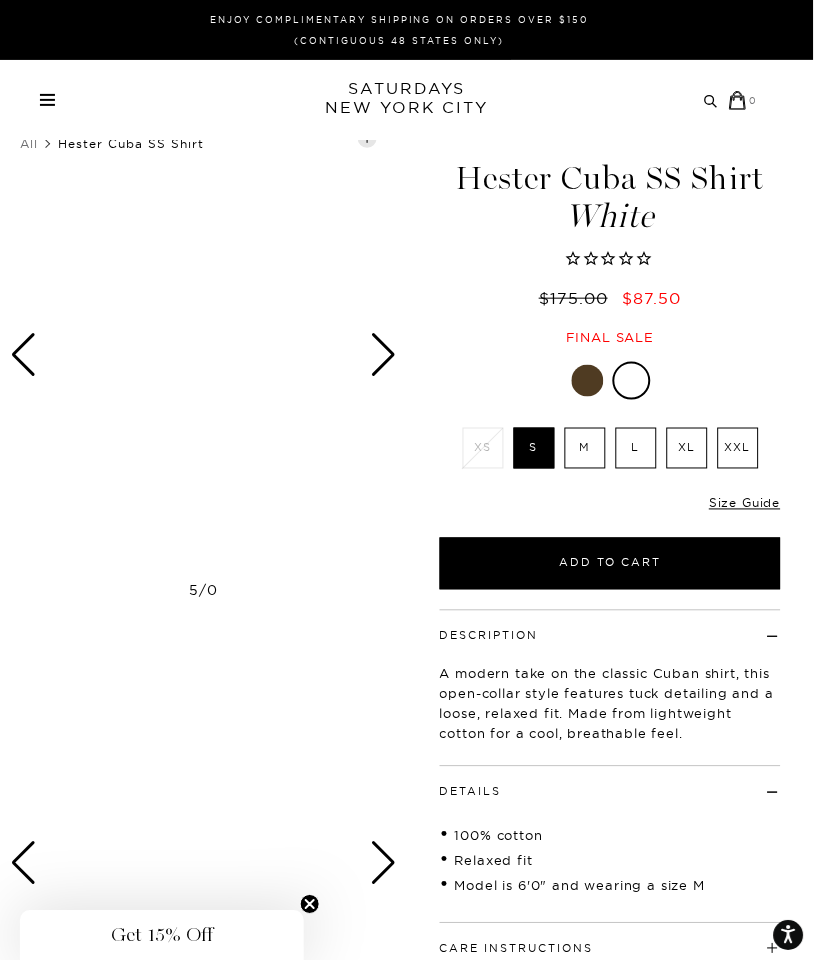 click on "Only  0  Left
Size Guide" at bounding box center [610, 511] 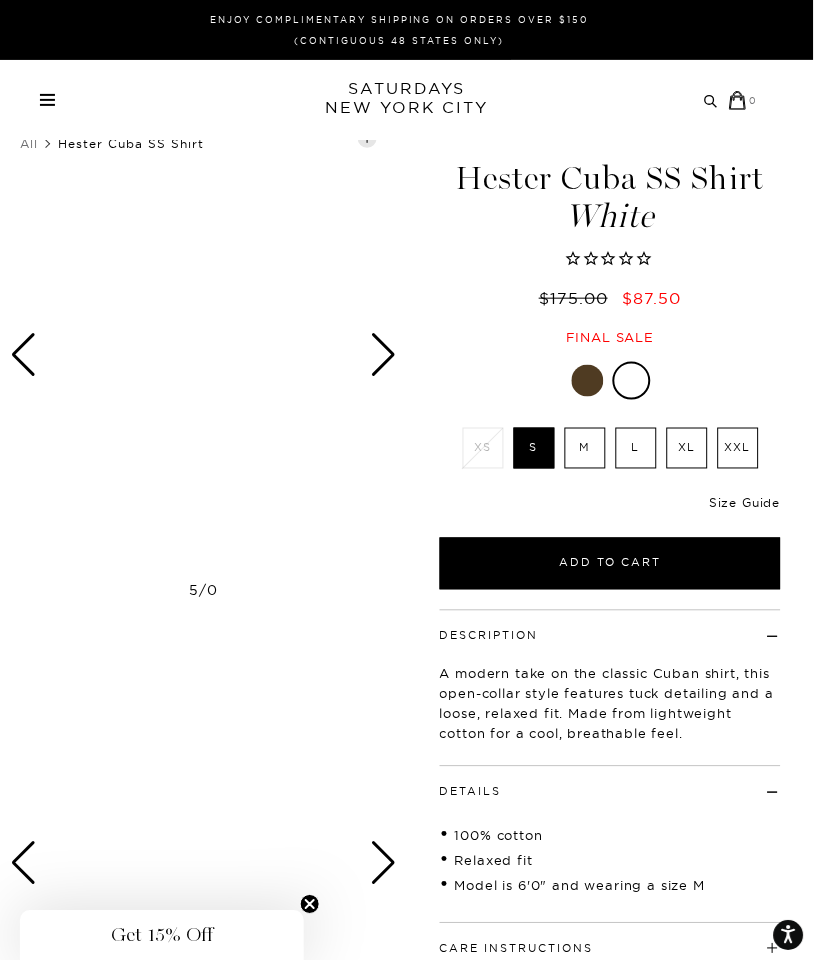 click on "Size Guide" at bounding box center [745, 503] 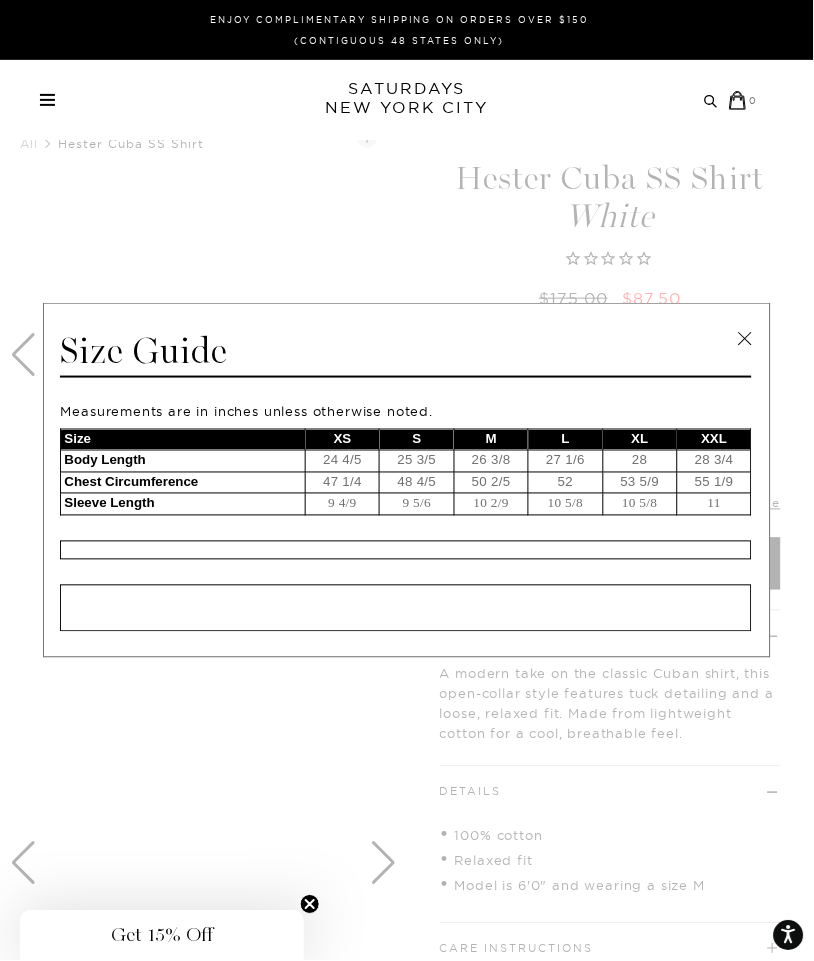 click at bounding box center (745, 339) 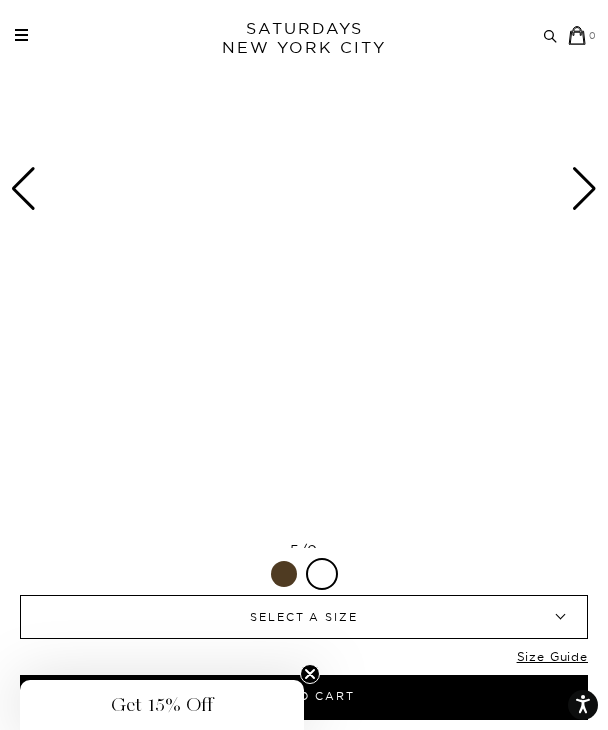 scroll, scrollTop: 308, scrollLeft: 0, axis: vertical 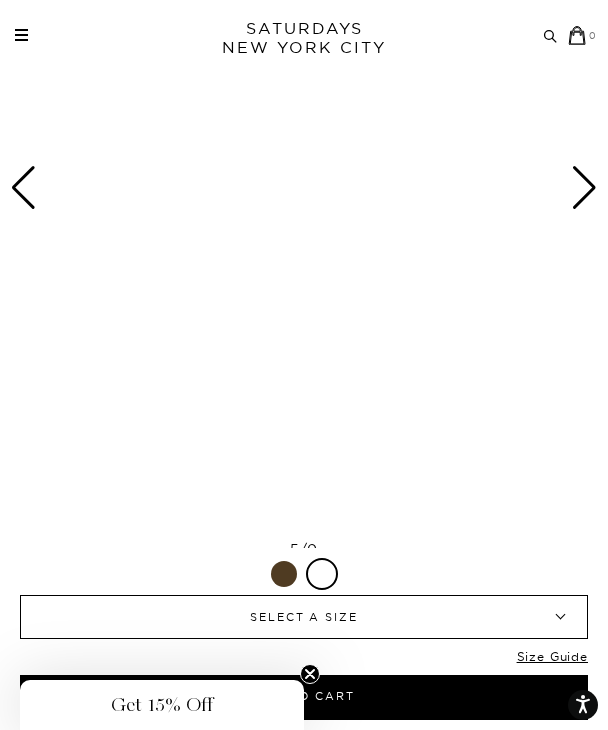 click at bounding box center (304, 188) 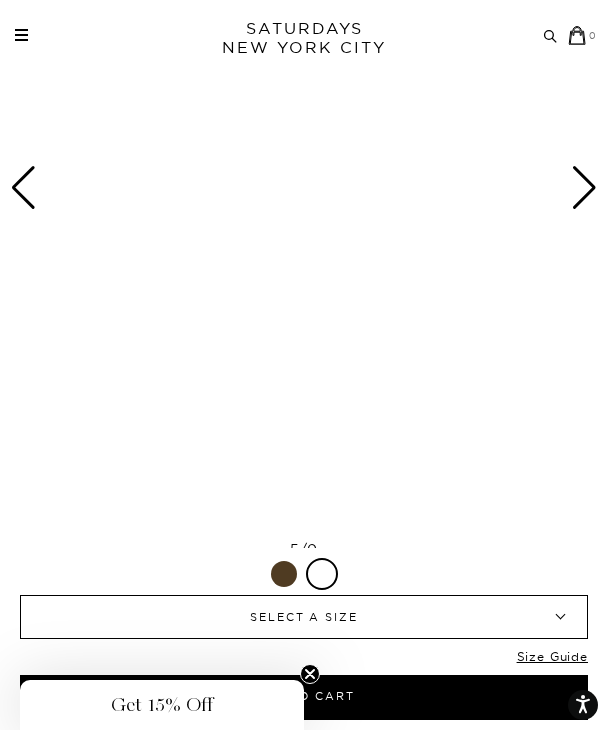 click at bounding box center (584, 188) 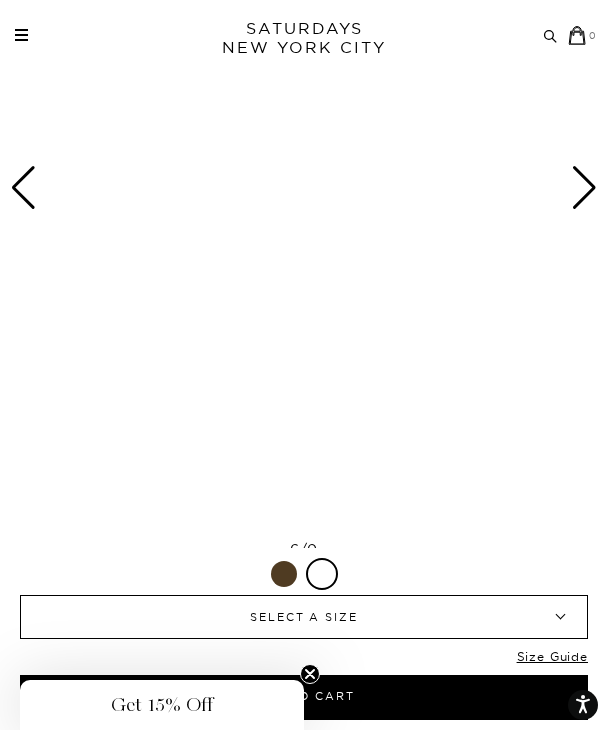 click at bounding box center (584, 188) 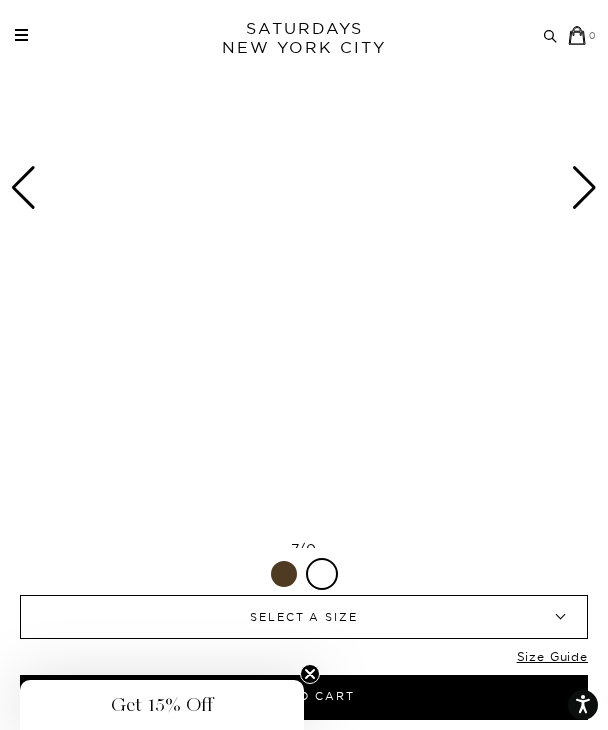 click at bounding box center [584, 188] 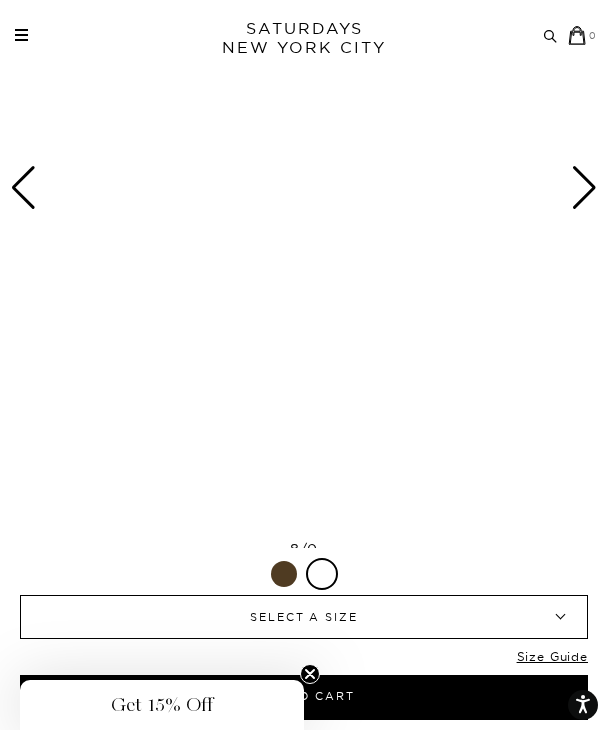 click at bounding box center (584, 188) 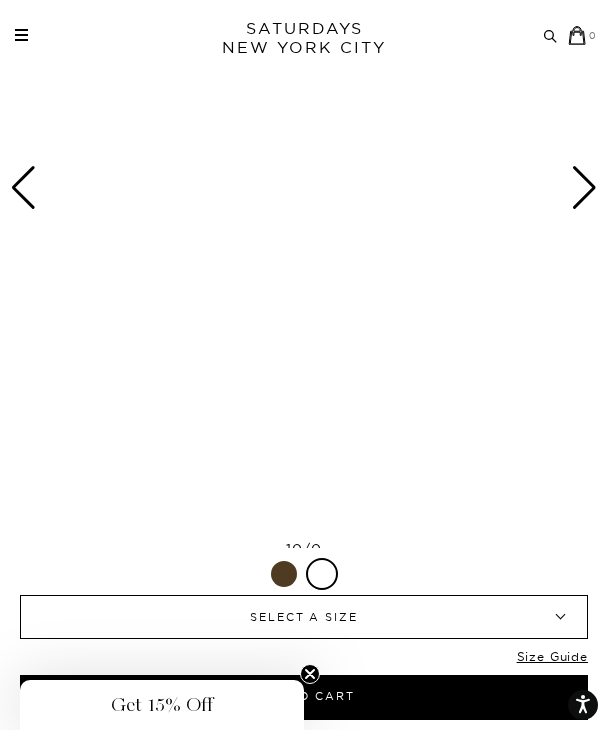 click at bounding box center (284, 574) 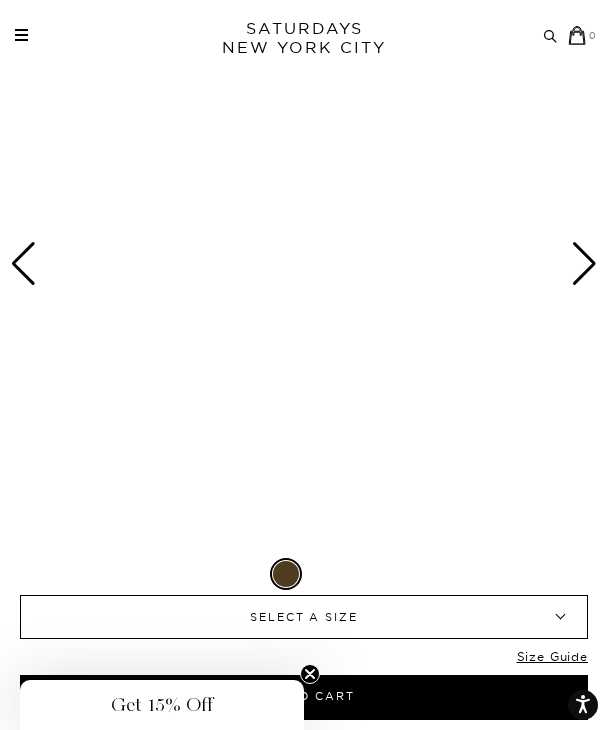 scroll, scrollTop: 228, scrollLeft: 0, axis: vertical 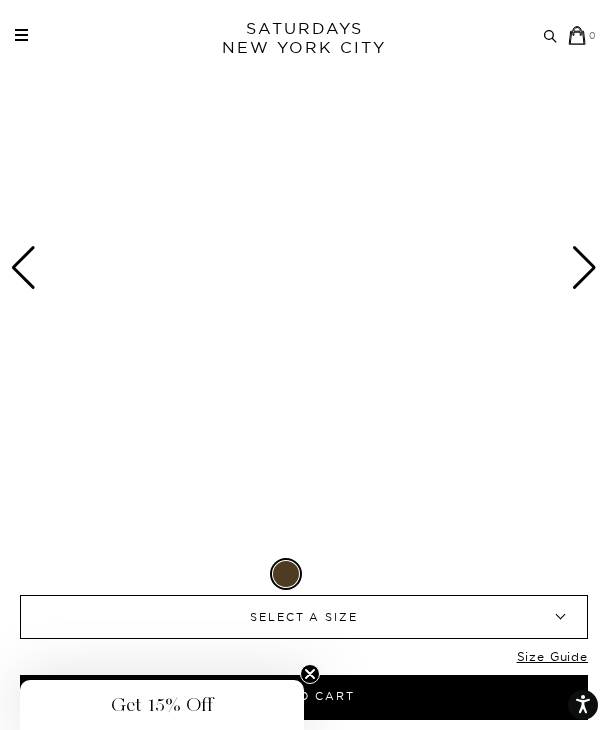 click at bounding box center [324, 574] 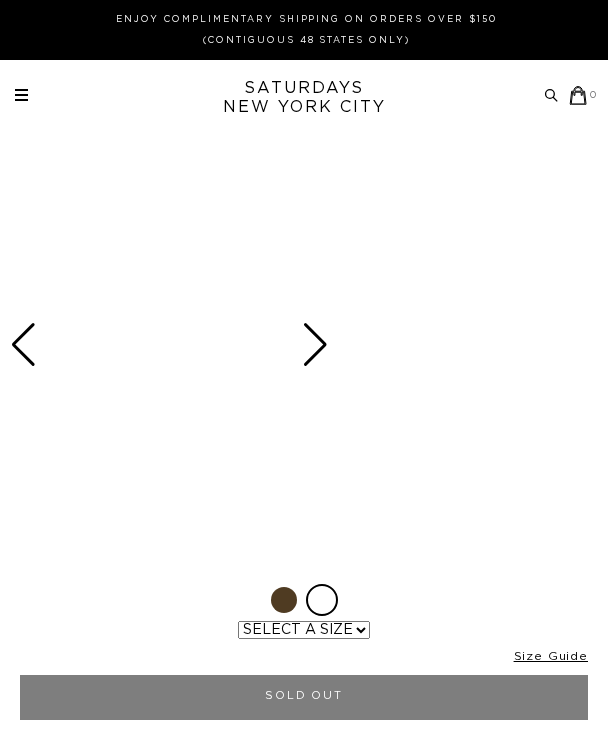scroll, scrollTop: 0, scrollLeft: 0, axis: both 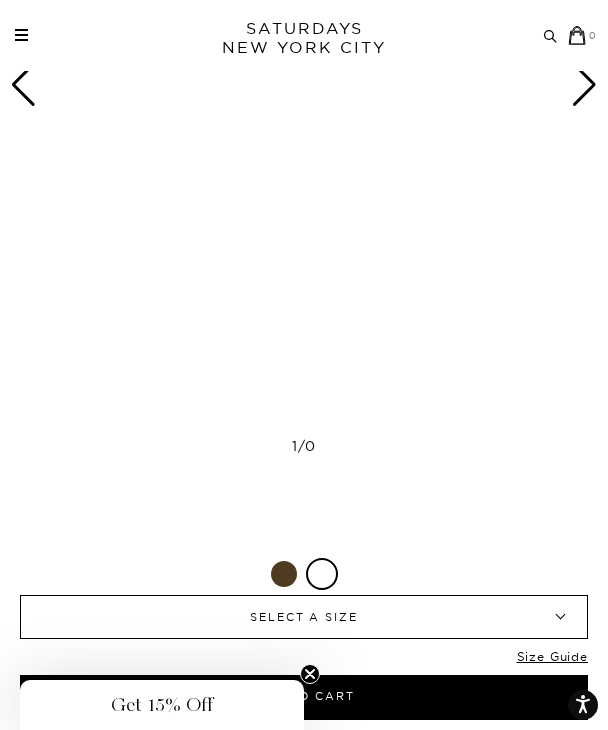click at bounding box center (304, 845) 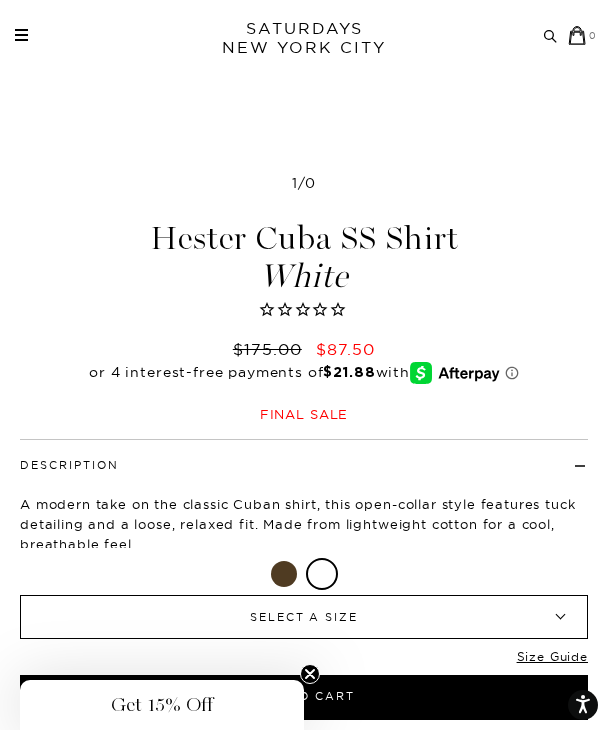 scroll, scrollTop: 2952, scrollLeft: 0, axis: vertical 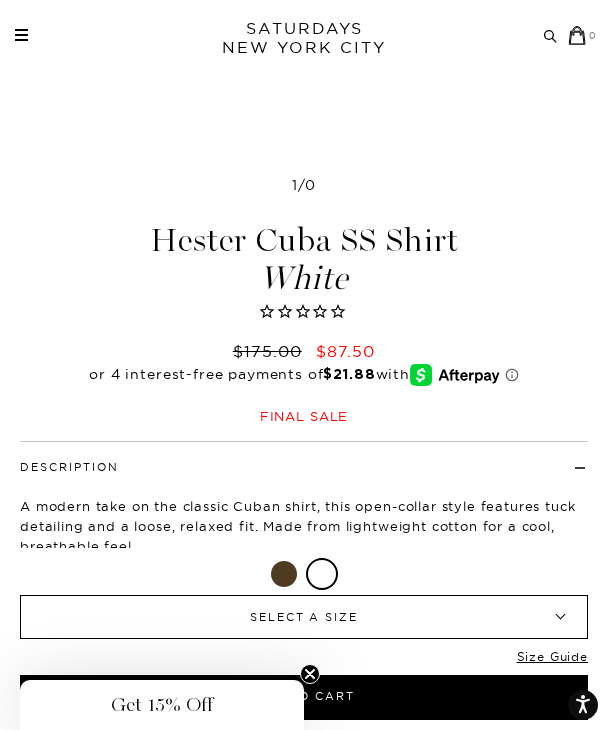 click on "Hester Cuba SS Shirt  White" at bounding box center [304, 259] 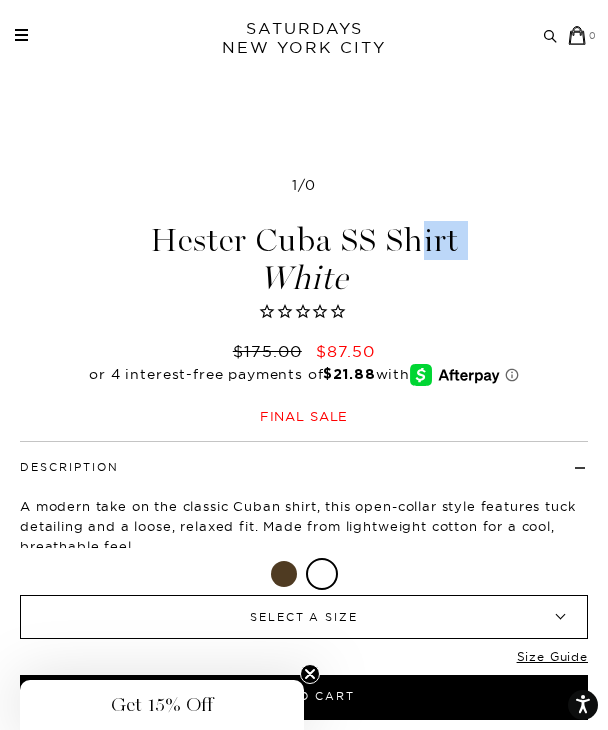 click on "Hester Cuba SS Shirt  White" at bounding box center (304, 259) 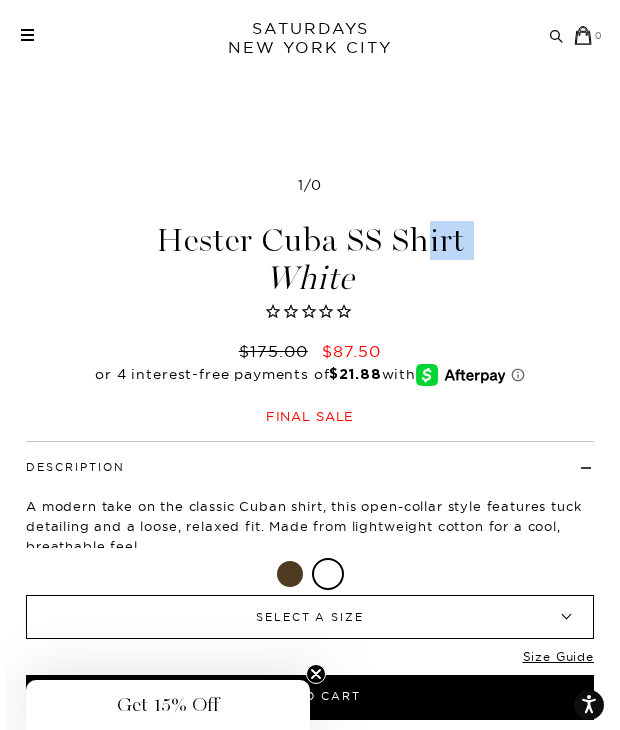 scroll, scrollTop: 0, scrollLeft: 0, axis: both 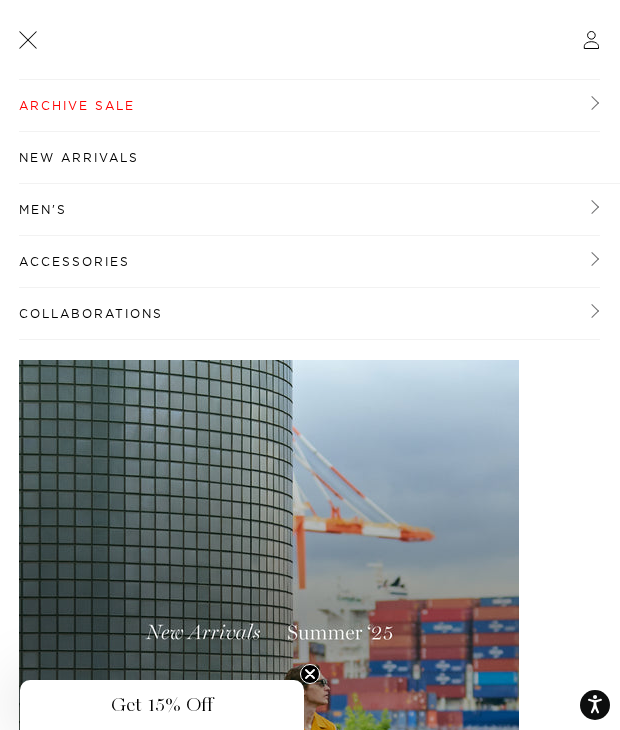 click on "Men's" at bounding box center (309, 210) 